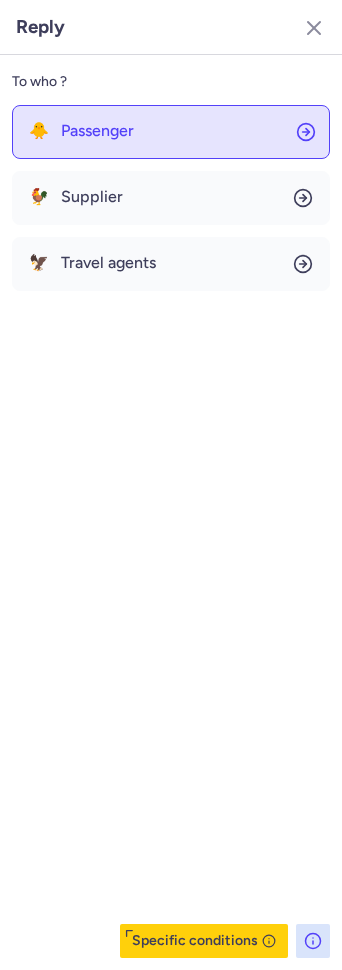 scroll, scrollTop: 0, scrollLeft: 0, axis: both 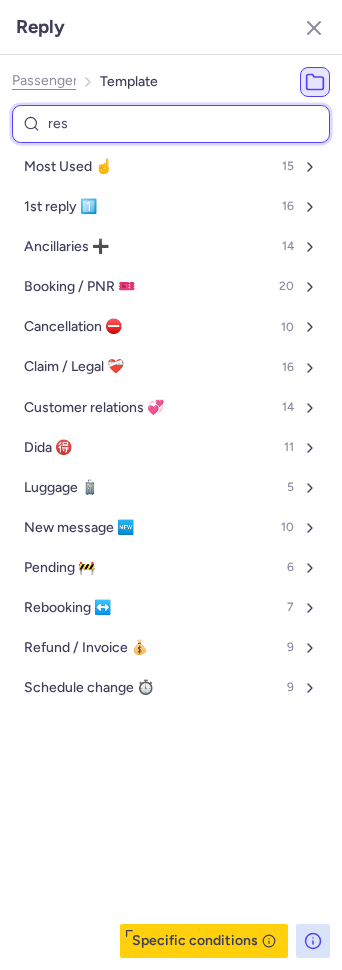 type on "rese" 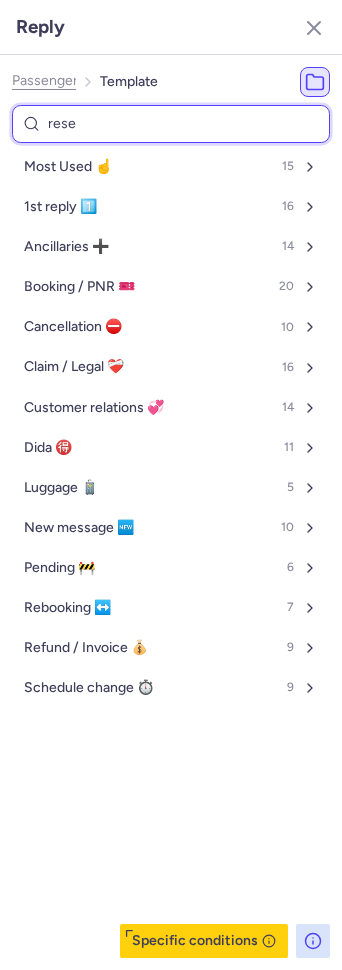 select on "it" 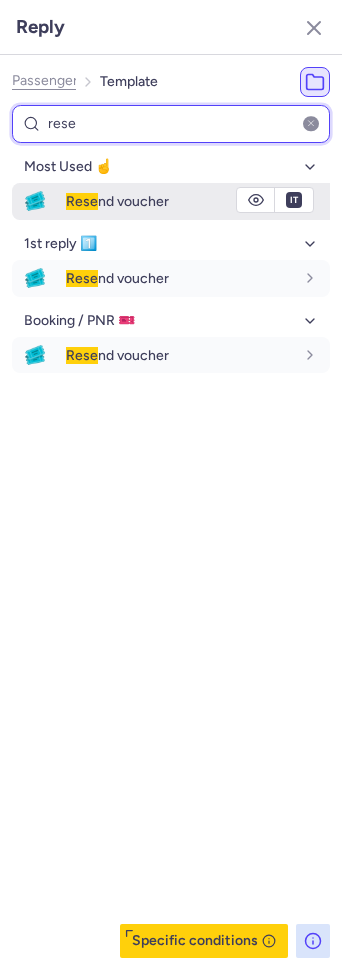 type on "rese" 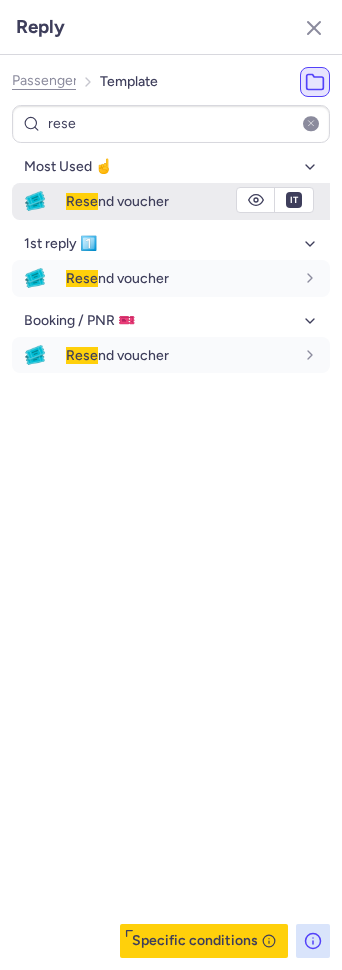 click on "Rese nd voucher" at bounding box center (180, 201) 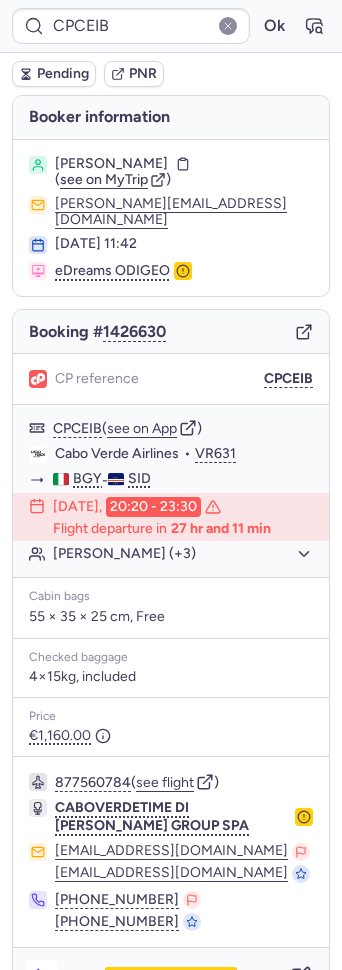 click at bounding box center (41, 976) 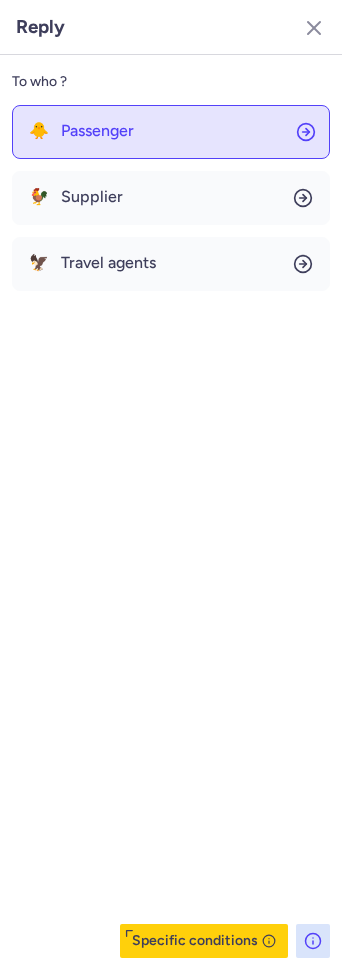 click on "Passenger" at bounding box center [97, 131] 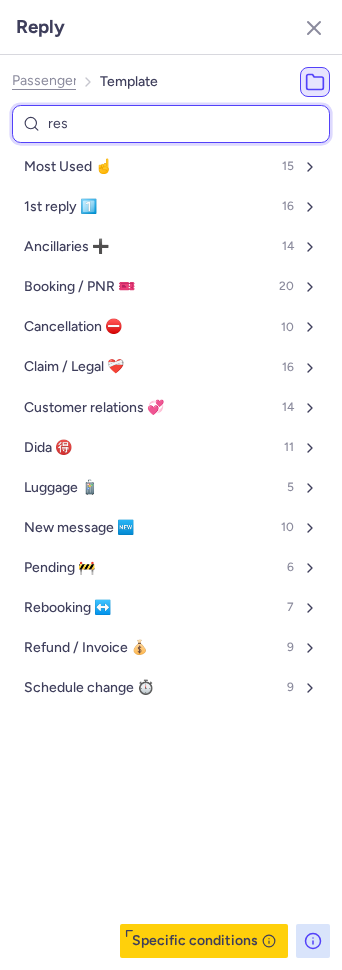 type on "rese" 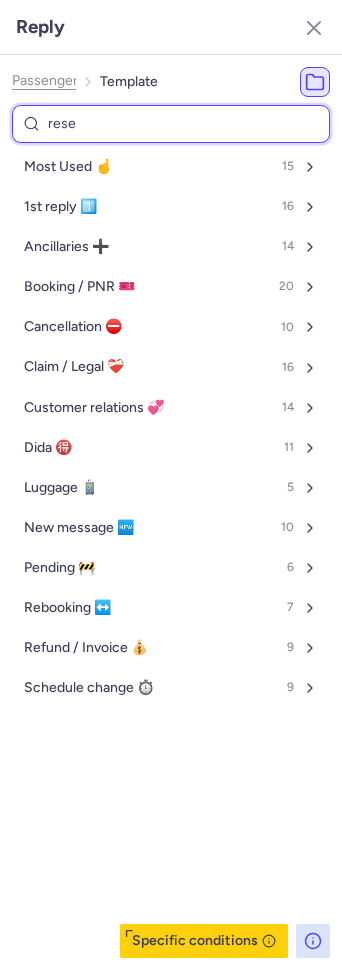 select on "it" 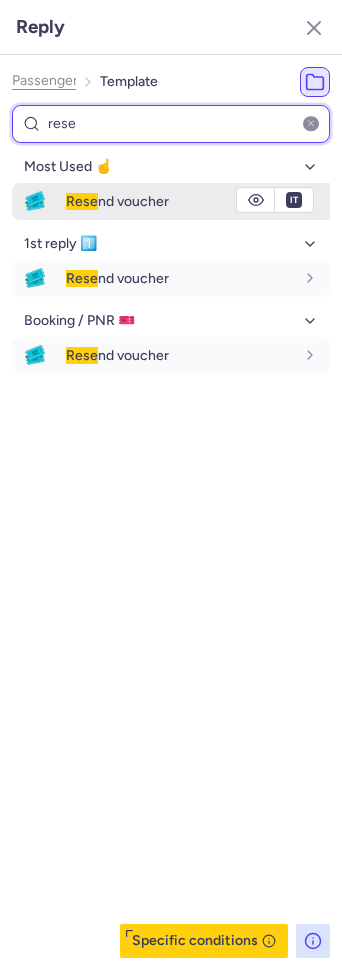type on "rese" 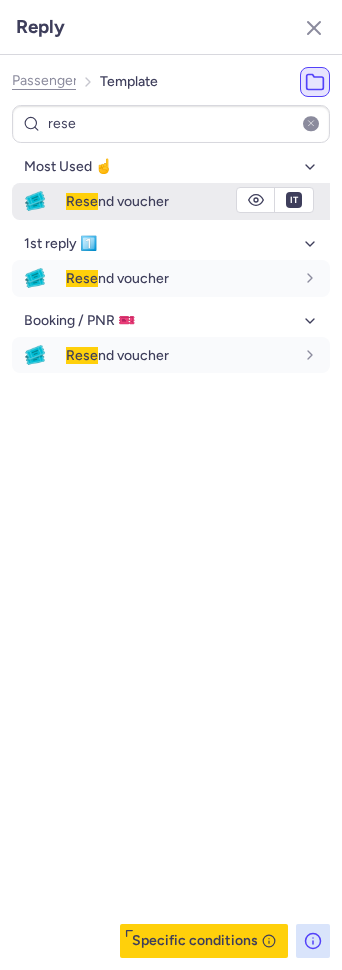 click on "Rese nd voucher" at bounding box center [180, 201] 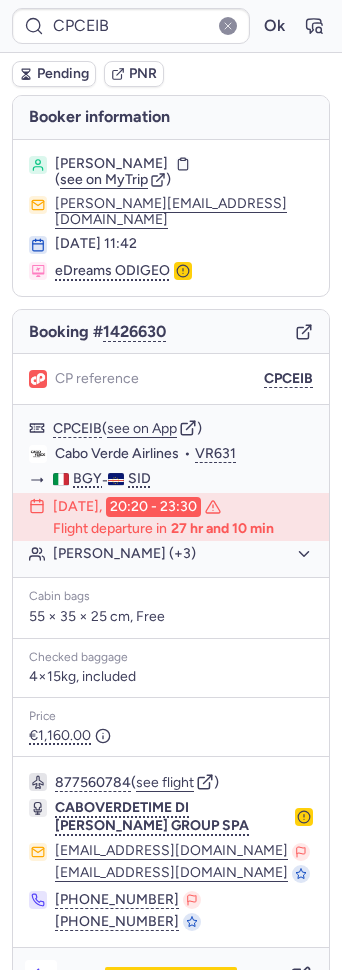click at bounding box center [41, 976] 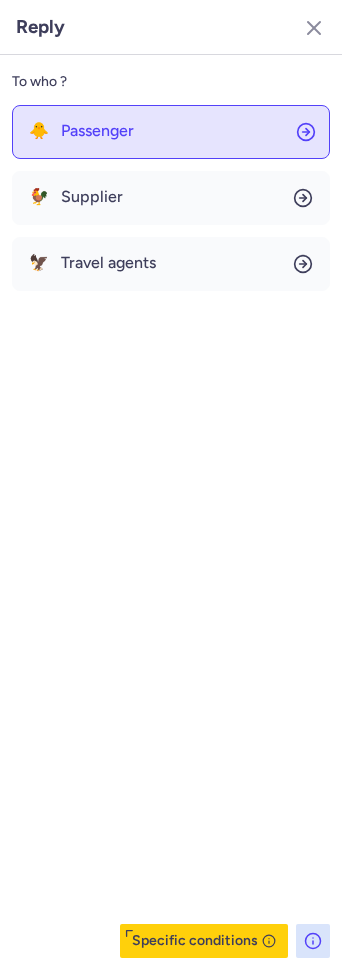 click on "🐥 Passenger" 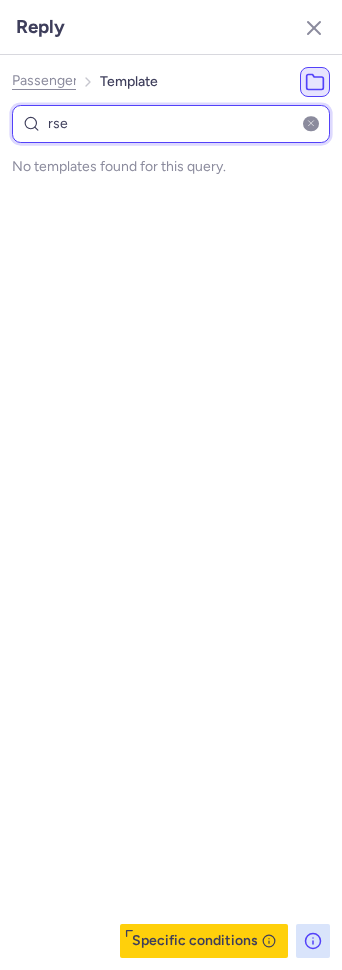 type on "rs" 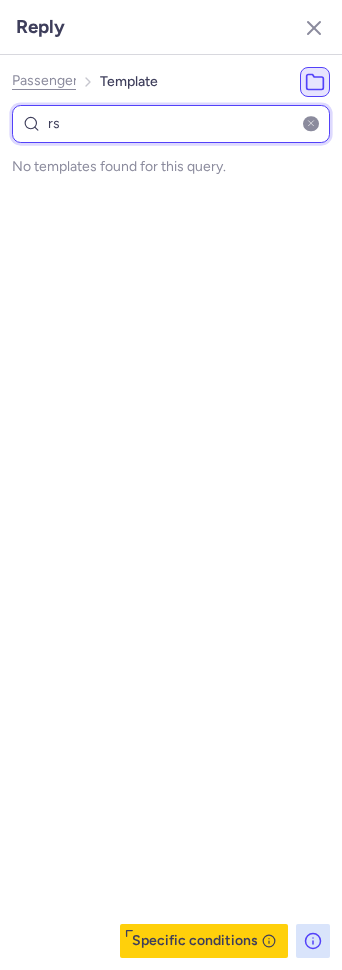 select on "it" 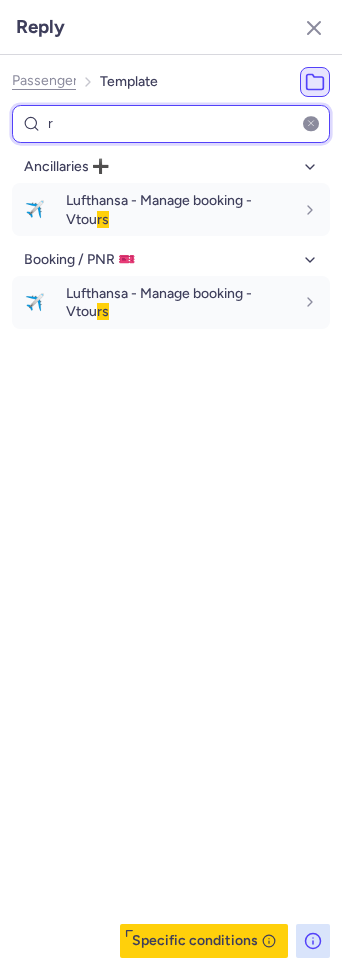 type on "re" 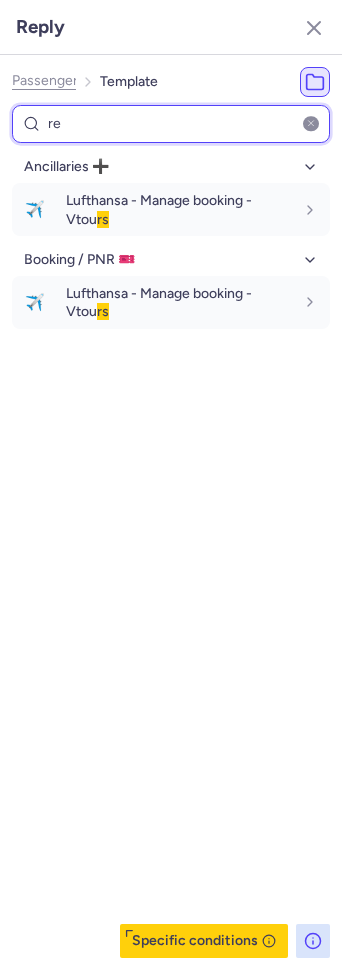select on "it" 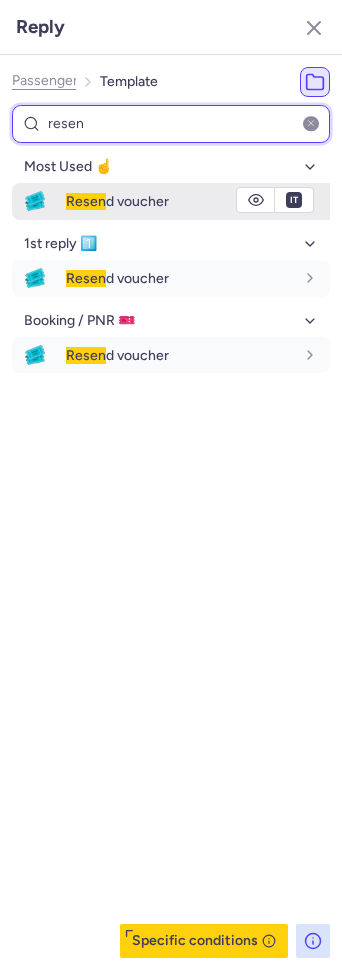 type on "resen" 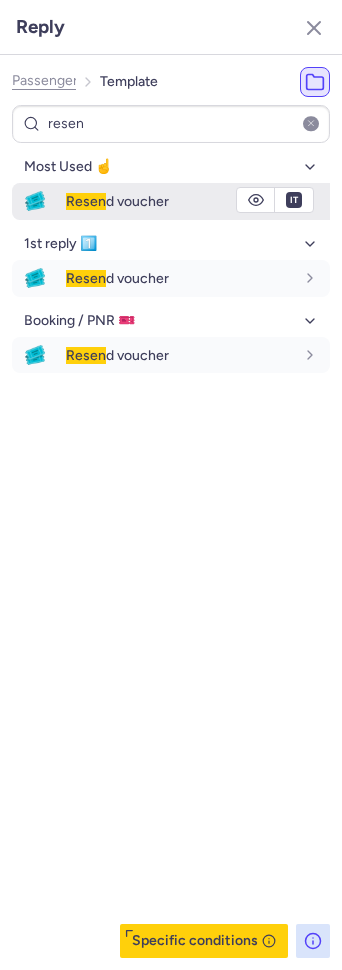 click on "Resen d voucher" at bounding box center (180, 201) 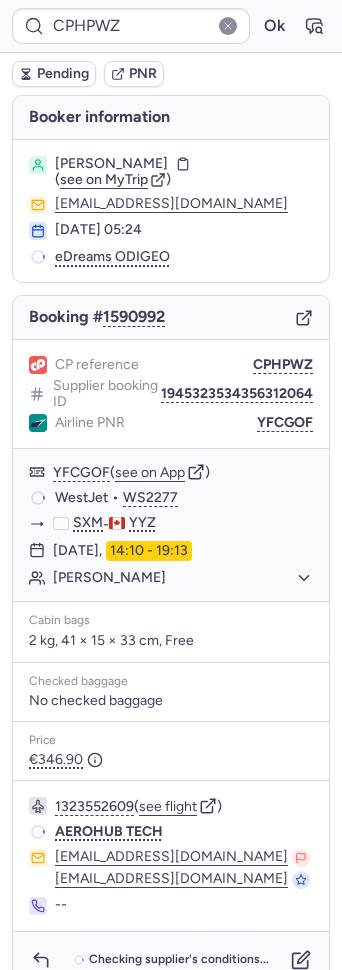type on "CPM6PB" 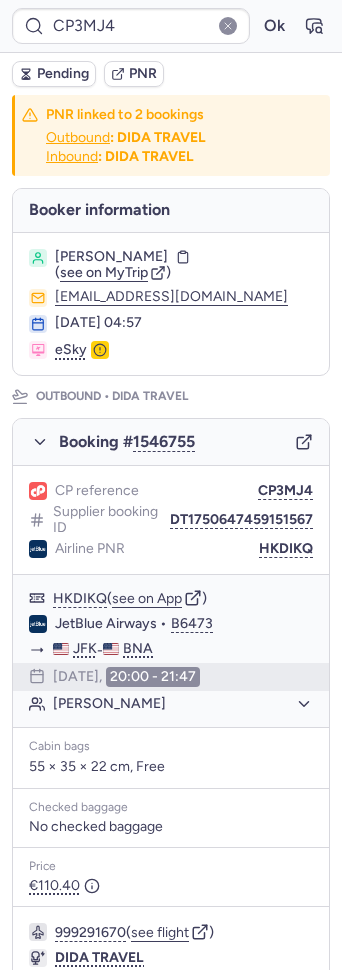 type on "CPJ7HN" 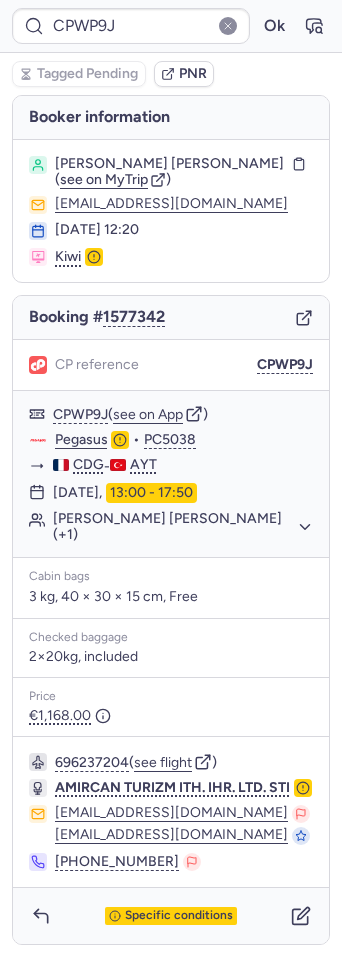 click on "Specific conditions" at bounding box center [171, 916] 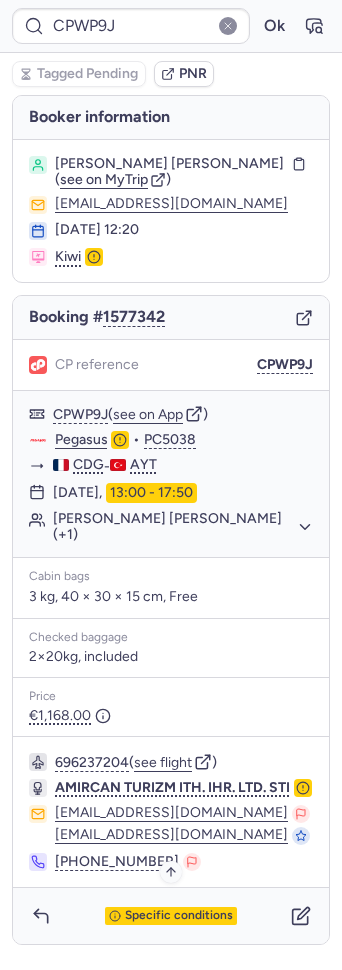 click on "Specific conditions" at bounding box center [179, 916] 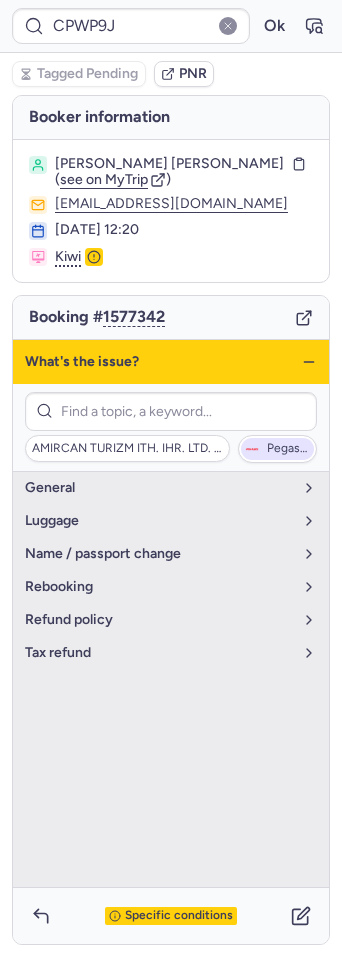 click on "Pegasus" at bounding box center [277, 449] 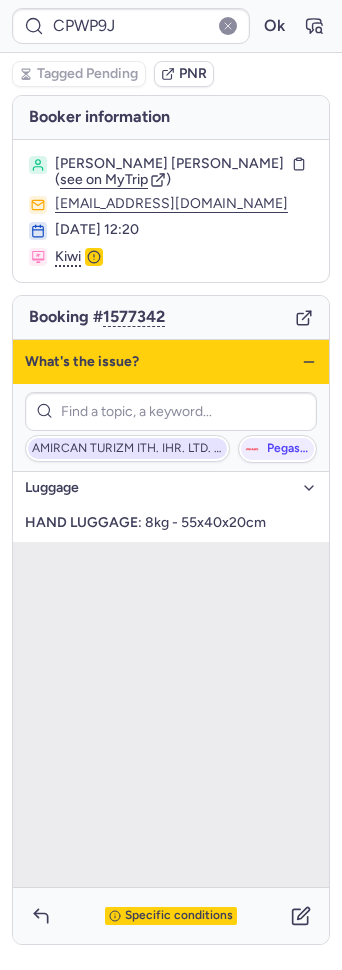 click on "AMIRCAN TURIZM ITH. IHR. LTD. STI" at bounding box center [127, 449] 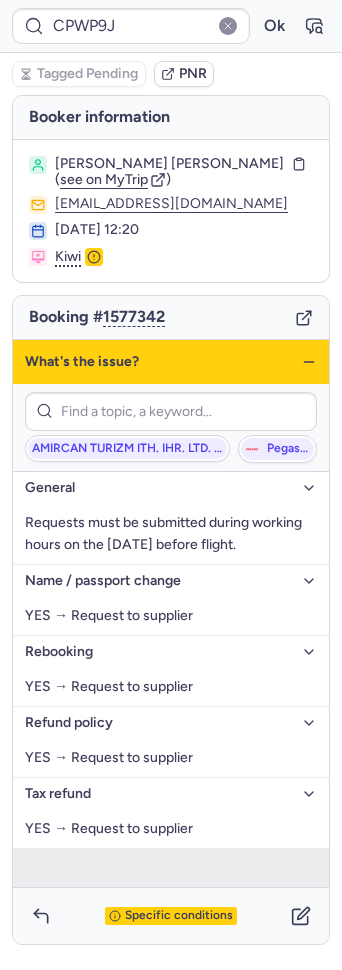 click 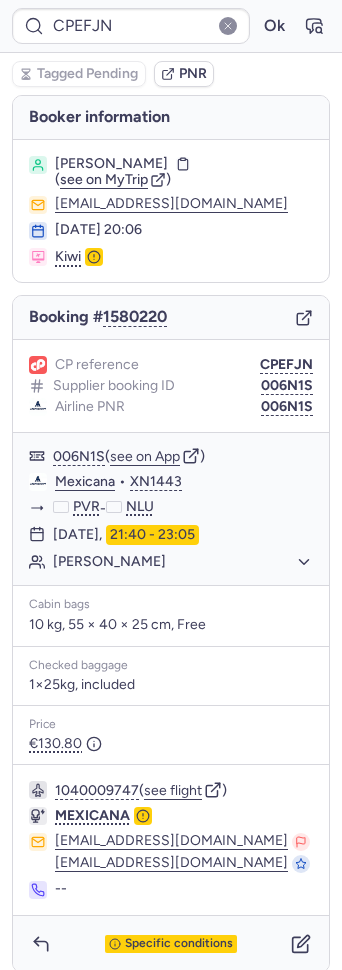 type on "CPWNHM" 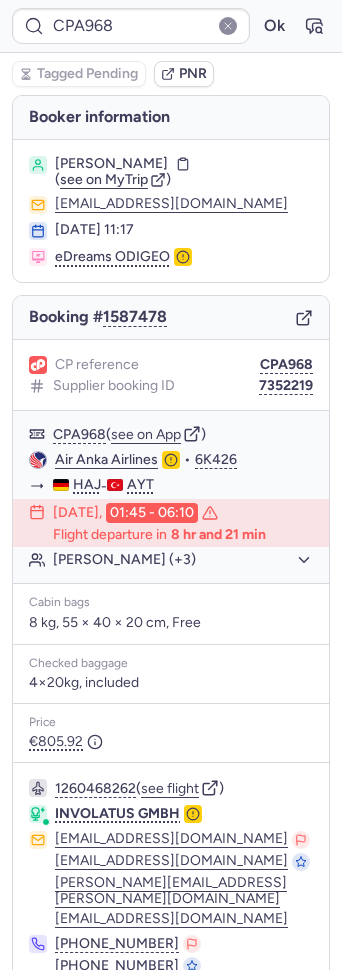scroll, scrollTop: 83, scrollLeft: 0, axis: vertical 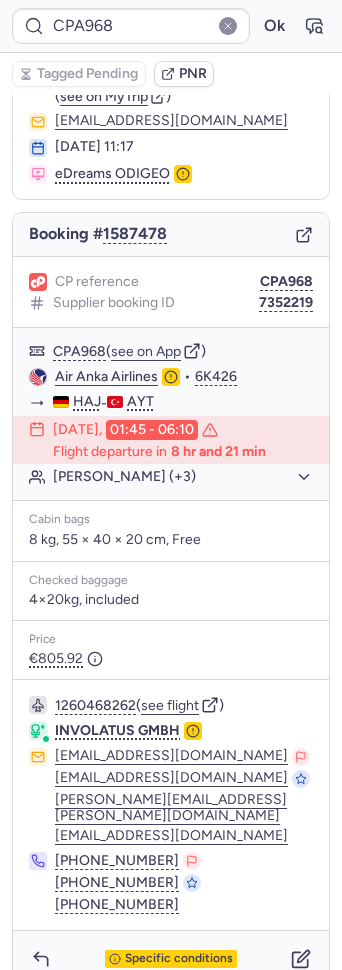 click on "Specific conditions" at bounding box center (171, 959) 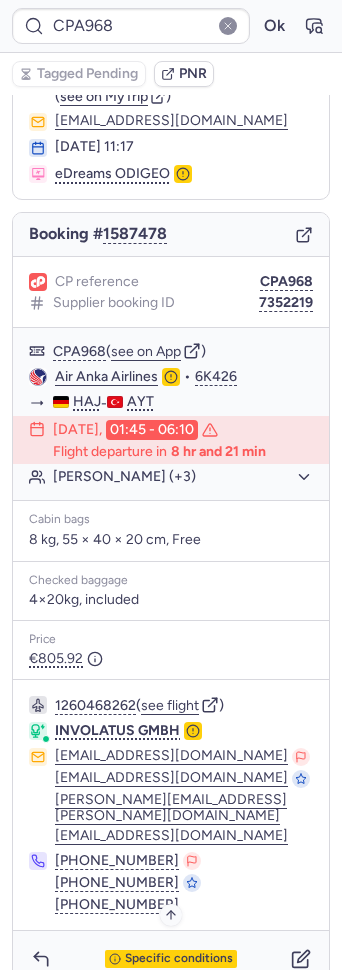 click on "Specific conditions" at bounding box center (179, 959) 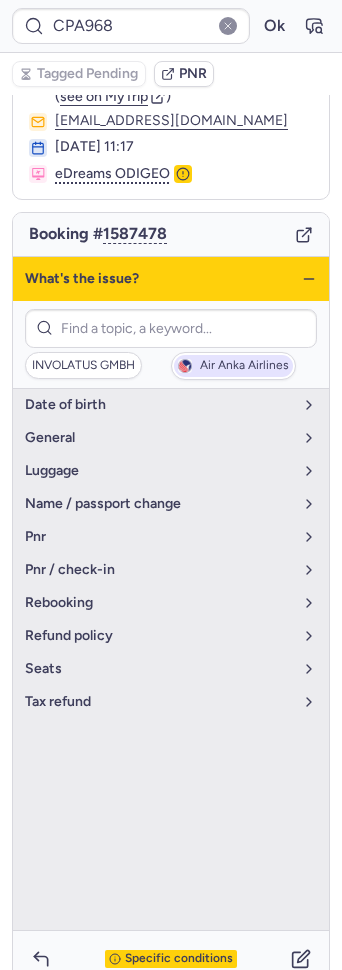 click on "Air Anka Airlines" at bounding box center [233, 366] 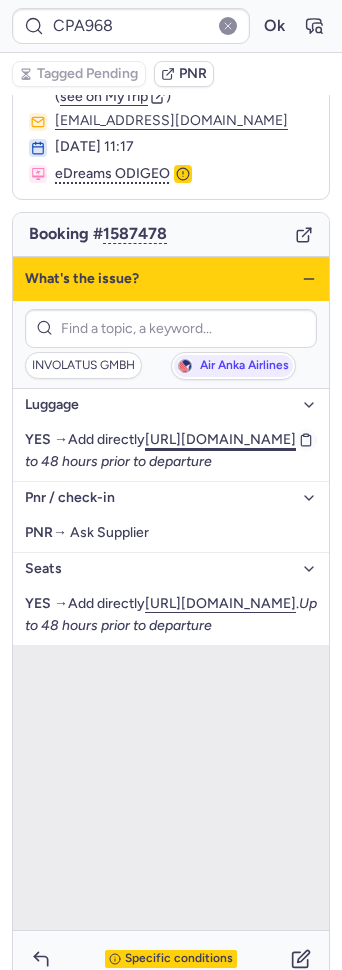 click on "[URL][DOMAIN_NAME]" at bounding box center (220, 439) 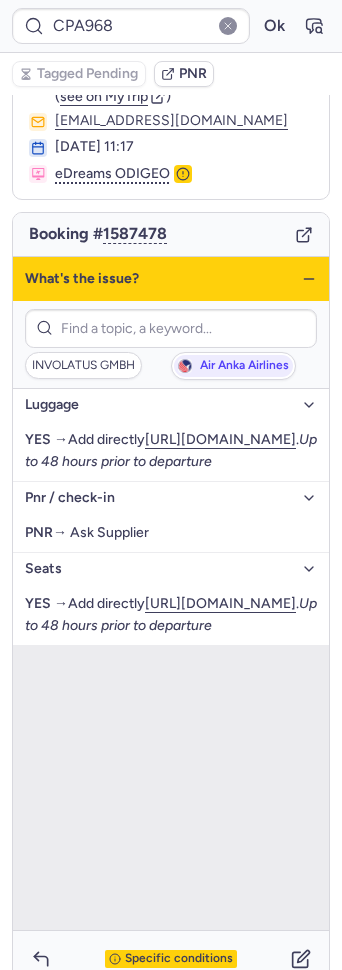 click 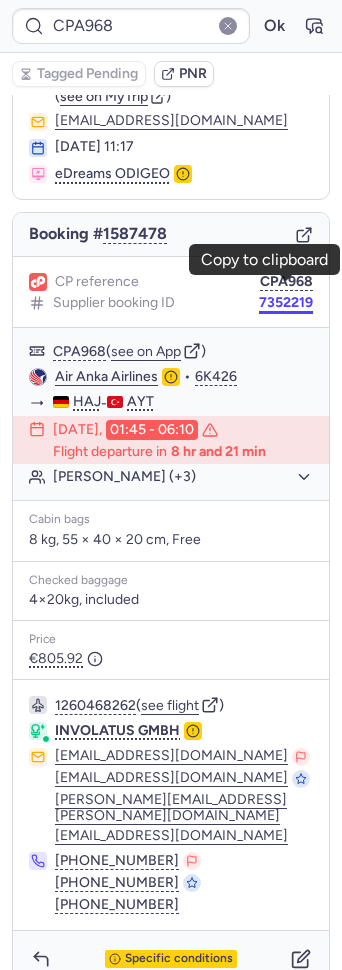 click on "7352219" at bounding box center [286, 303] 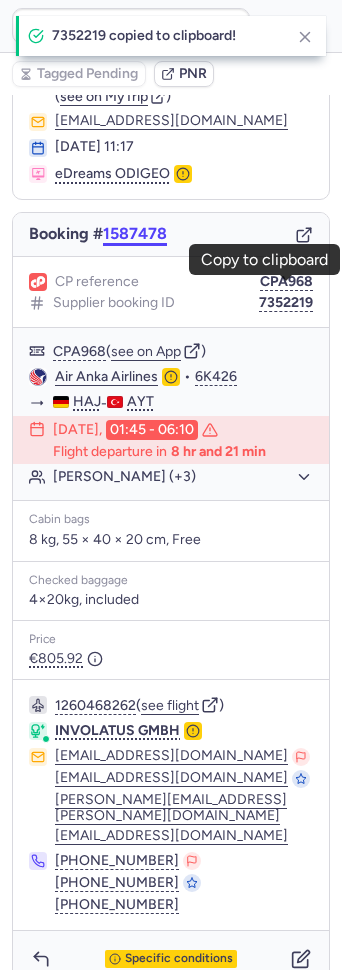 scroll, scrollTop: 0, scrollLeft: 0, axis: both 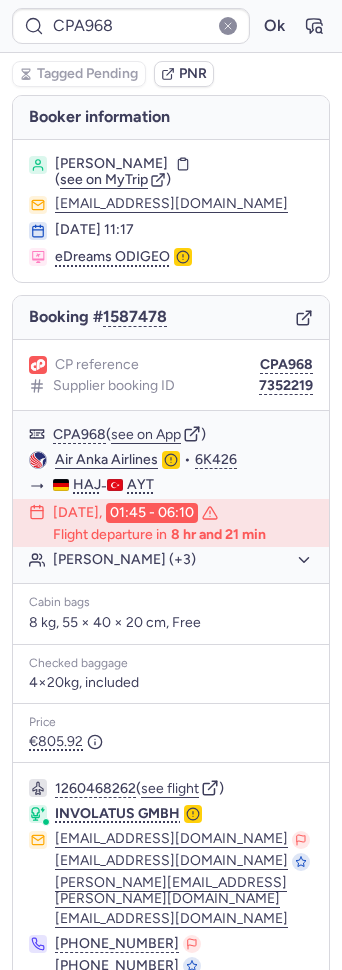 click on "[PERSON_NAME]" at bounding box center (111, 164) 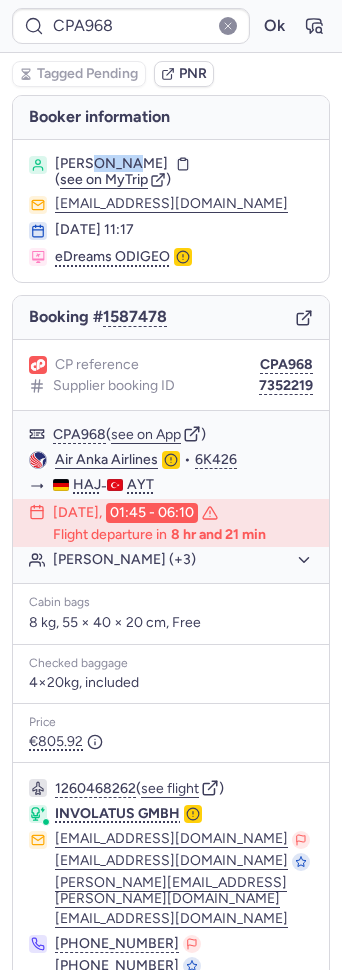 click on "[PERSON_NAME]" at bounding box center [111, 164] 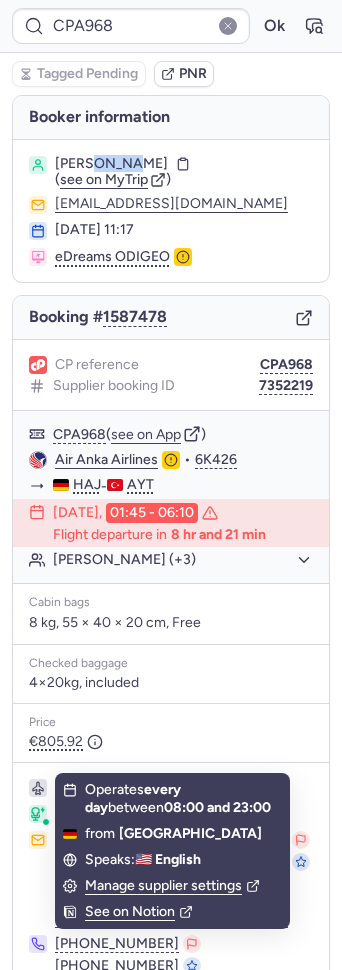 scroll, scrollTop: 83, scrollLeft: 0, axis: vertical 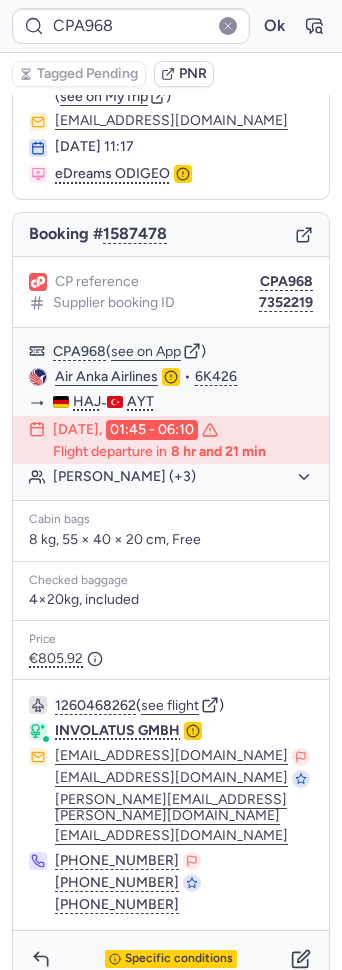 click on "Specific conditions" at bounding box center (171, 959) 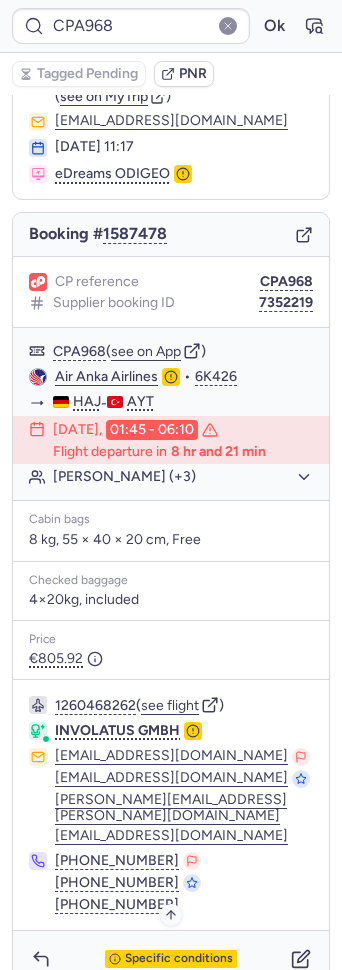 click on "Specific conditions" at bounding box center [179, 959] 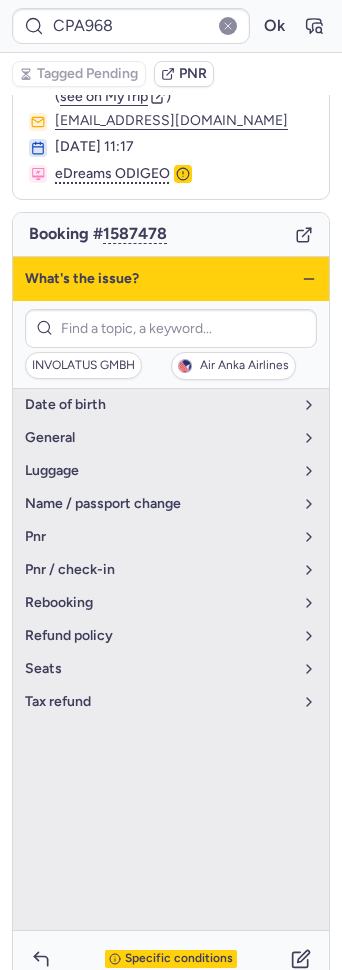 click on "INVOLATUS GMBH  Air Anka Airlines" at bounding box center (171, 366) 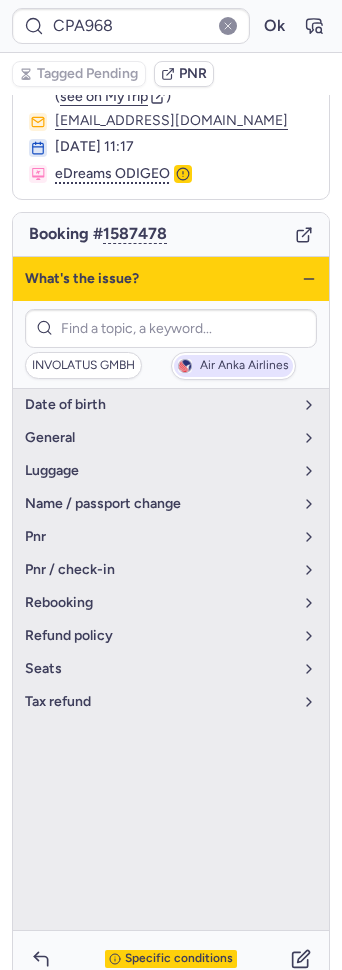click on "Air Anka Airlines" at bounding box center [233, 366] 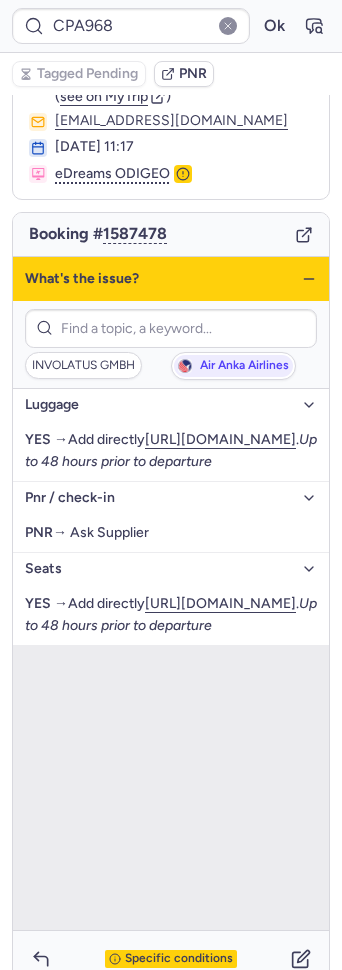drag, startPoint x: 213, startPoint y: 455, endPoint x: 21, endPoint y: 454, distance: 192.00261 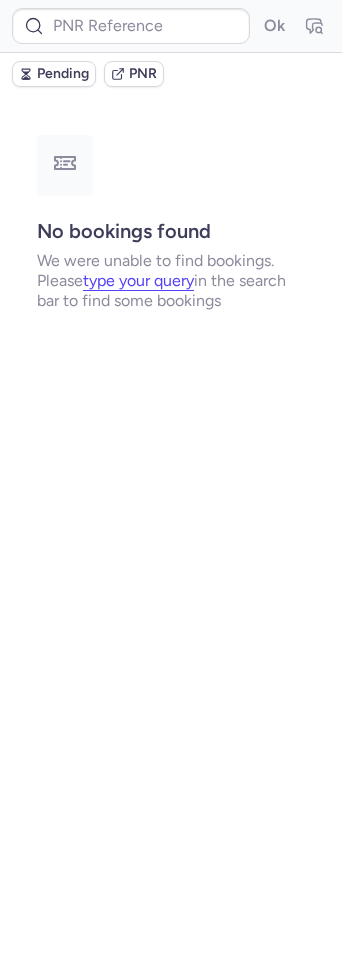 scroll, scrollTop: 0, scrollLeft: 0, axis: both 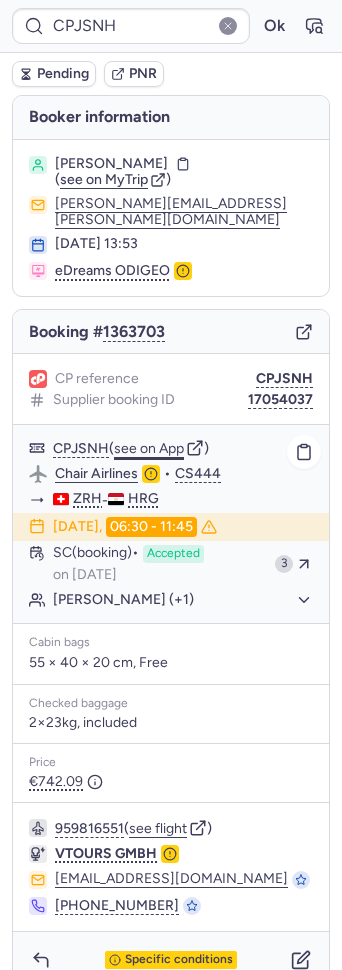 click on "see on App" 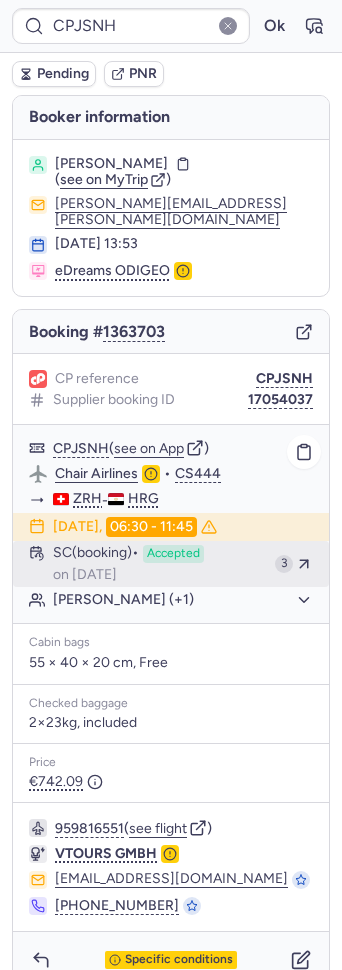click on "Accepted" at bounding box center [173, 554] 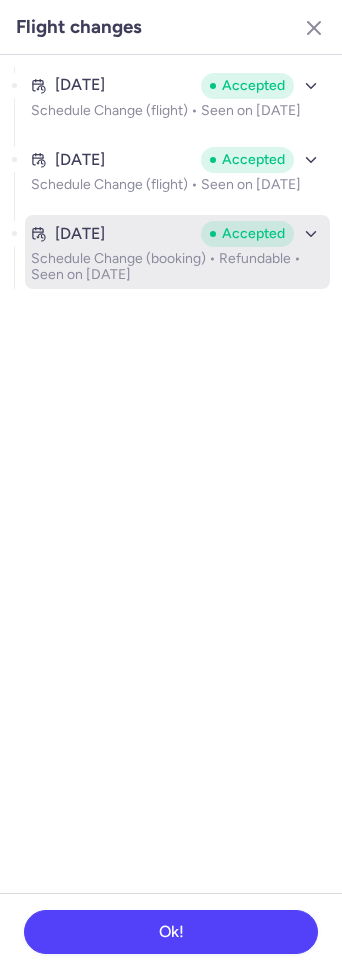 click on "Schedule Change (booking) • Refundable • Seen on [DATE]" at bounding box center (177, 267) 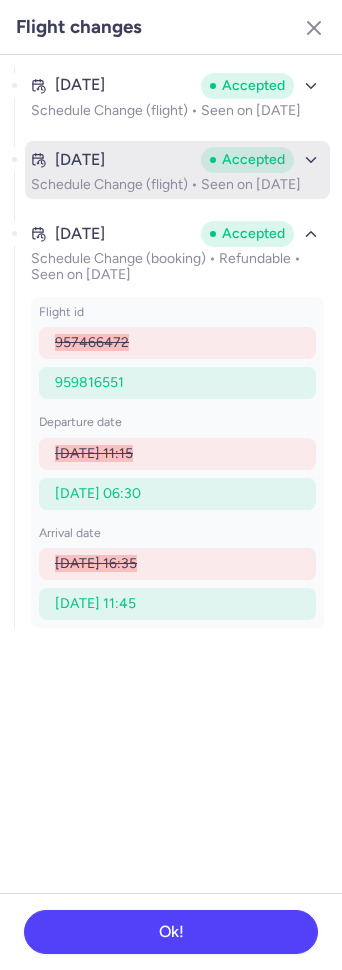 click on "[DATE]" at bounding box center (112, 160) 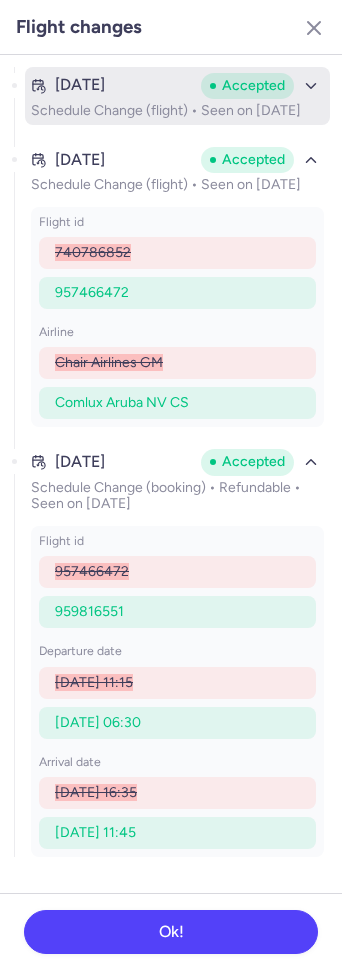 click on "Schedule Change (flight) •  Seen on [DATE]" at bounding box center [177, 111] 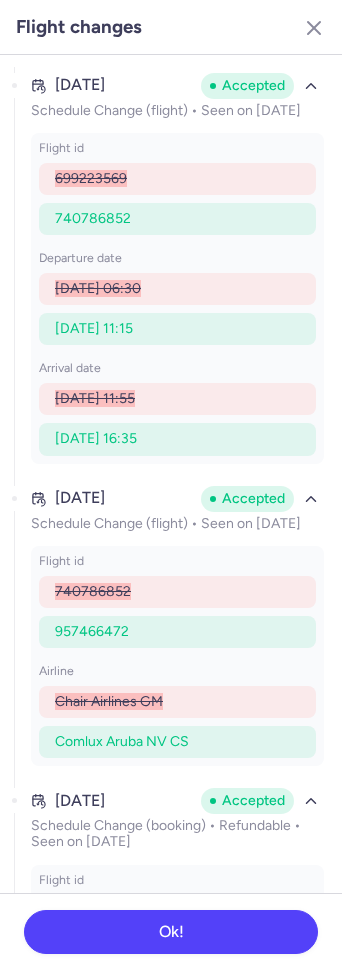 type on "CP69Z8" 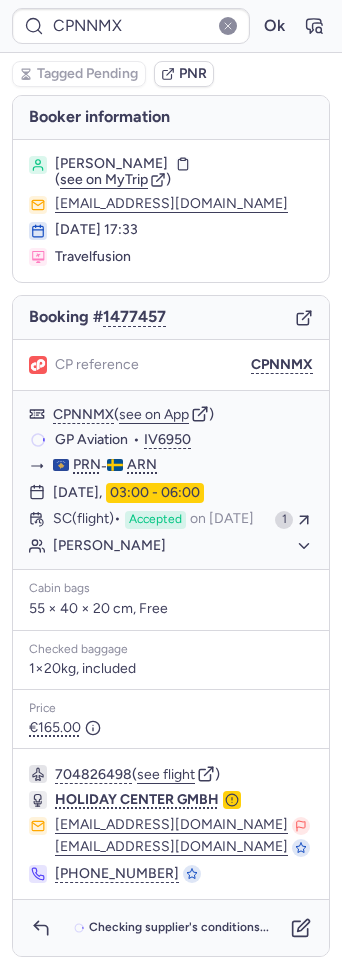 type on "CP8X9W" 